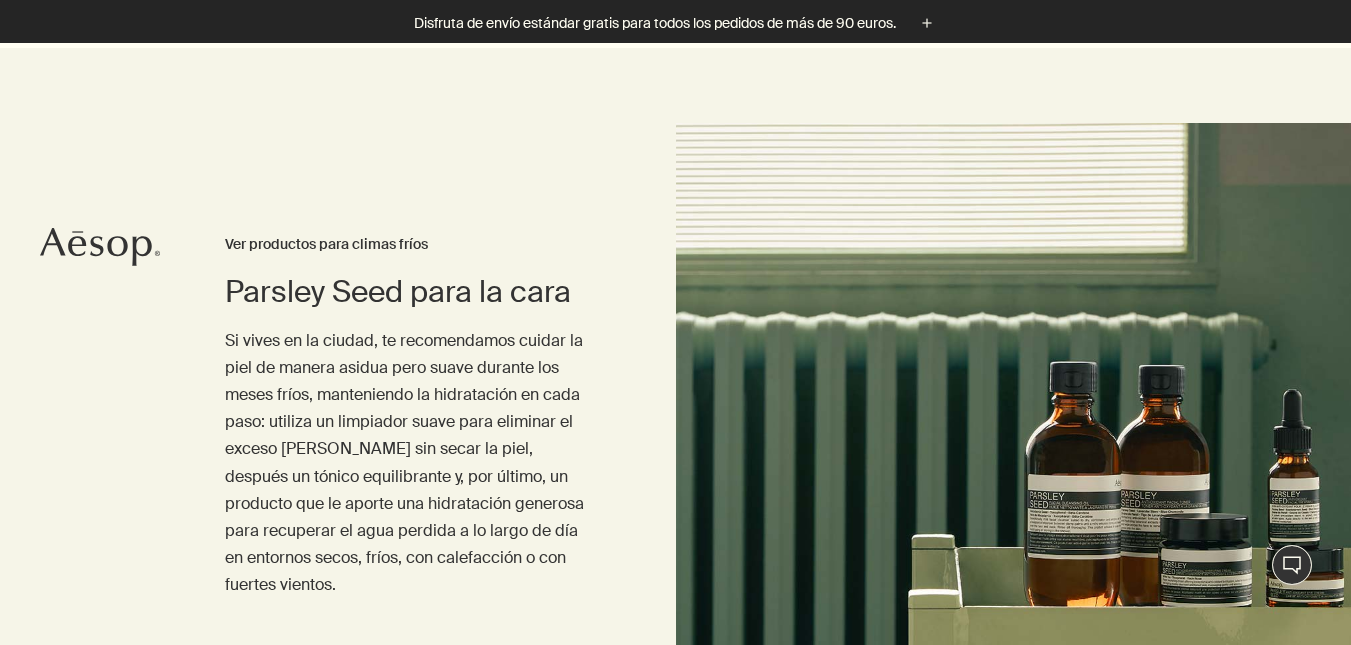 scroll, scrollTop: 125, scrollLeft: 0, axis: vertical 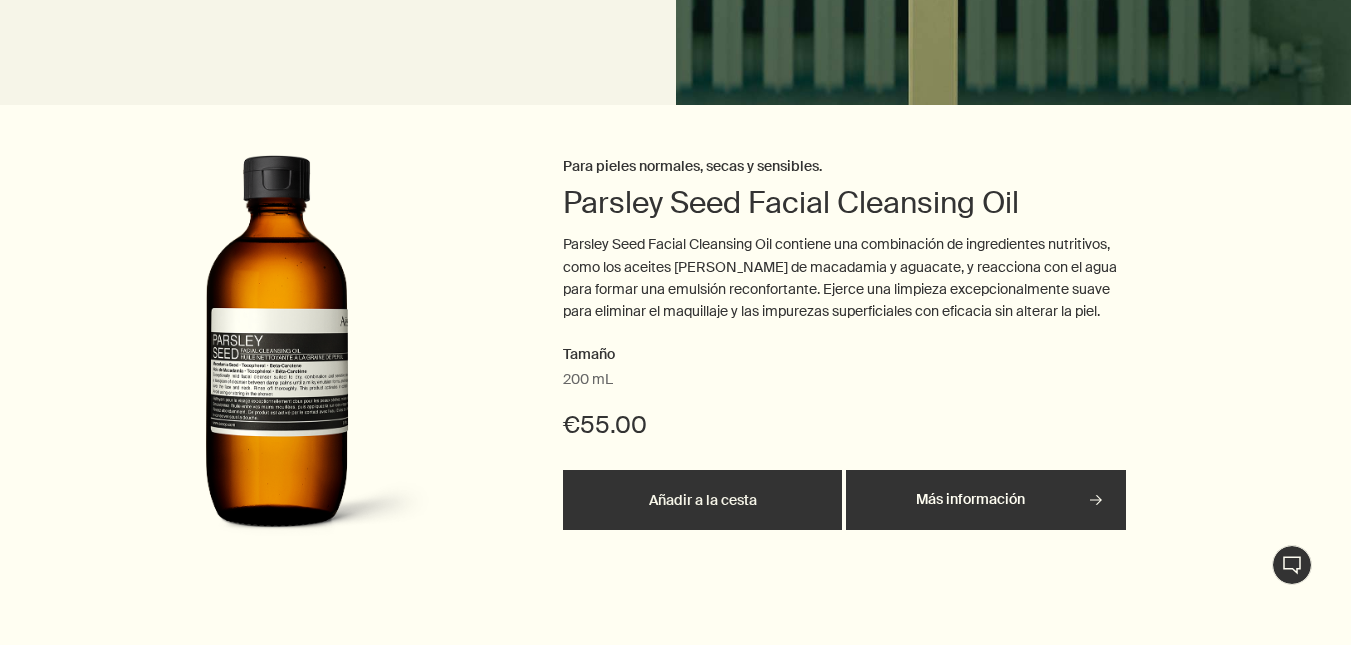 click on "Más información   rightArrow" at bounding box center (985, 500) 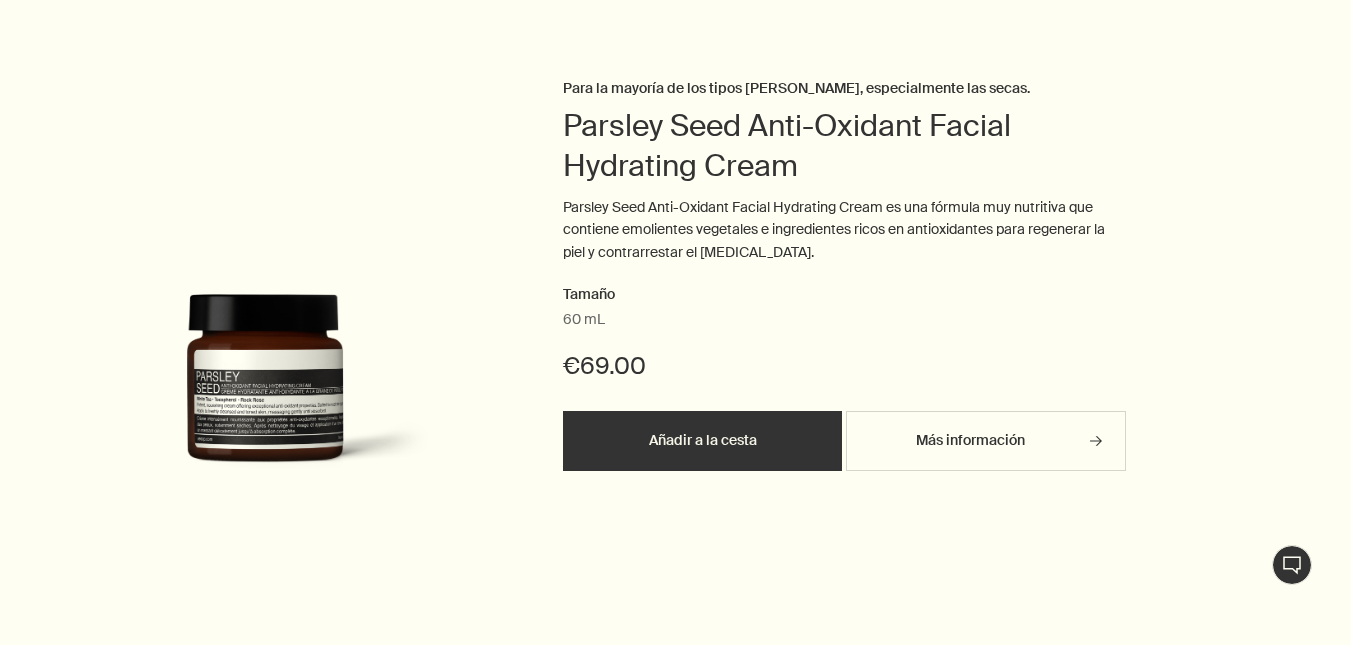 scroll, scrollTop: 1970, scrollLeft: 0, axis: vertical 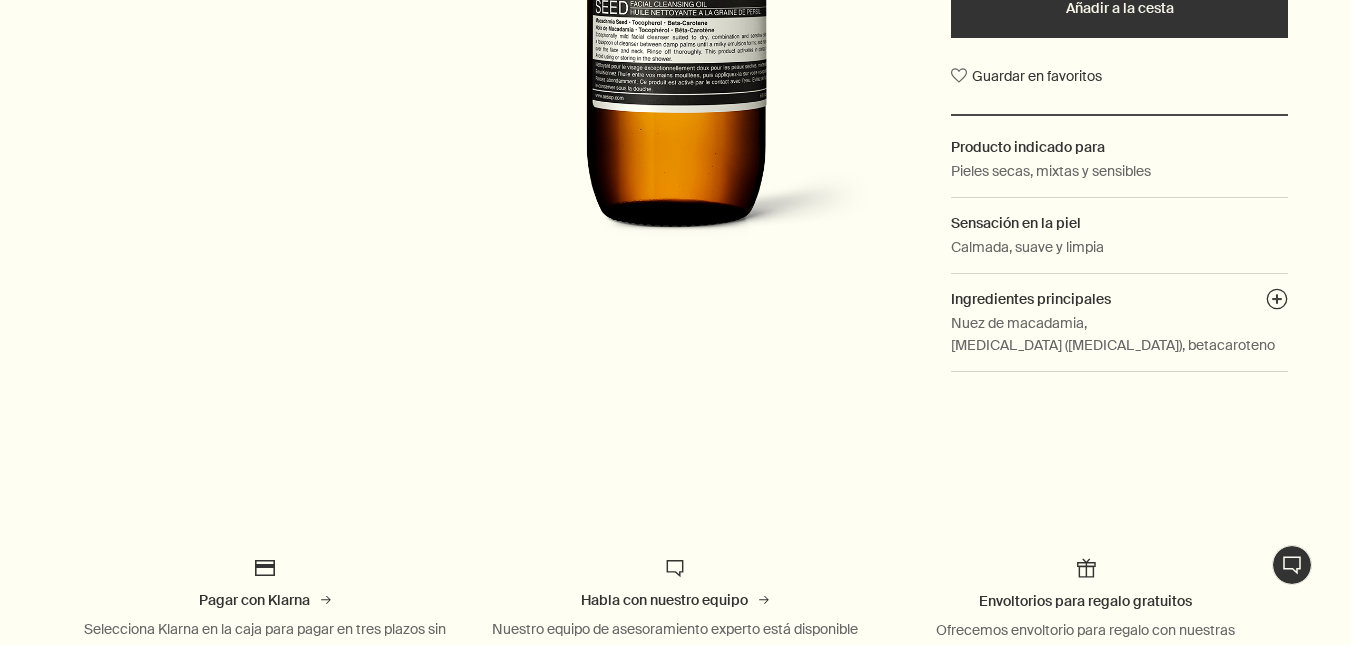 click on "Skip to main content Disfruta de envío estándar gratis para todos los pedidos de más de 90 euros. plus Nuevos y notables Nuevas incorporaciones Lucent Facial Refiner Lucent Duo Eleos Nourishing Body Cleanser Aurner Eau de Parfum Formulaciones notables Resurrection Aromatique Hand Wash Reverence Aromatique Hand Wash Geranium Leaf Body Cleanser Resurrection Aromatique Hand Balm Cara Descubrir Cara   rightArrow Limpiadores y exfoliantes Tratamientos y mascarillas Tónicos Hidratantes Cuidado de ojos y [MEDICAL_DATA] Afeitado Protección solar Kits para el cuidado de la piel Ver todo el cuidado la cara Tipo o problema de la piel Piel normal [MEDICAL_DATA] [MEDICAL_DATA] Piel mixta Piel sensible Piel madura Cuidado de la piel estacional Summer Invierno Nuevas incorporaciones Lucent Facial Refiner Lucent Duo Immaculate Facial Tonic Descubre tu tipo [PERSON_NAME]   rightArrow Una prescripción personalizada Manos y Cuerpo Descubrir Manos y cuerpo   rightArrow Geles y bálsamos para manos Pastillas de jabón Cuidado bucal y desodorantes" at bounding box center (675, -281) 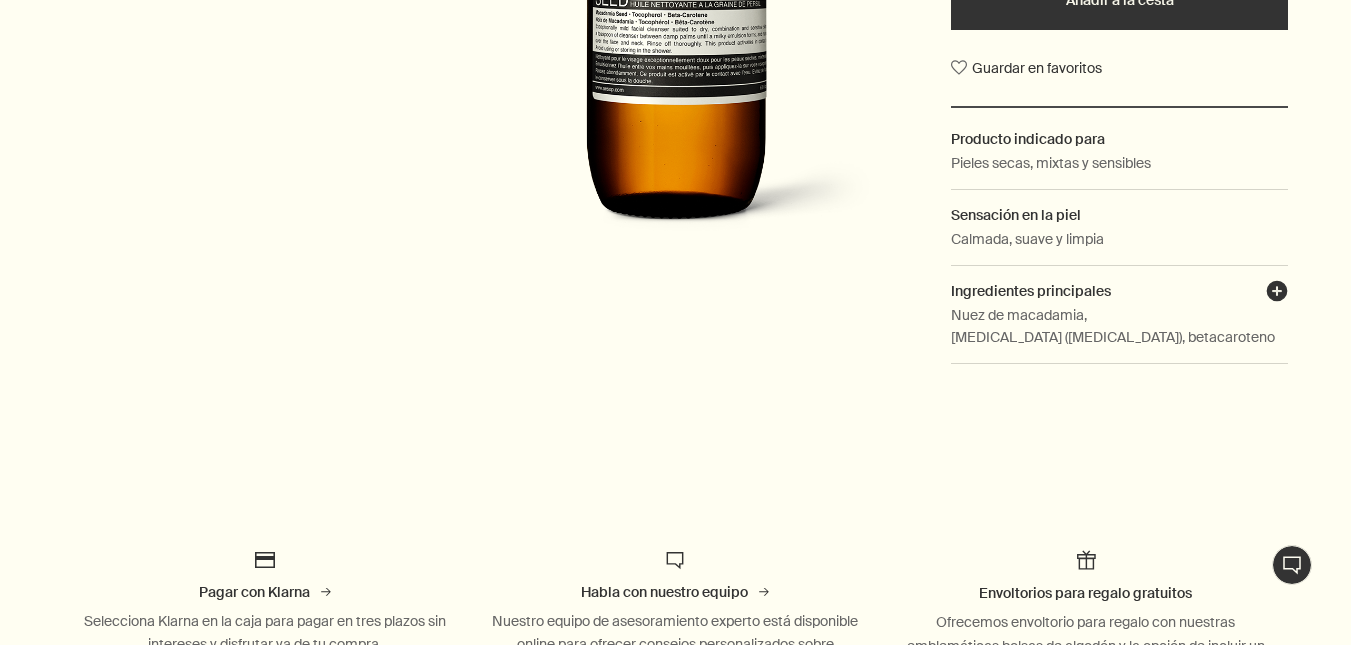 click on "plusAndCloseWithCircle" at bounding box center [1277, 294] 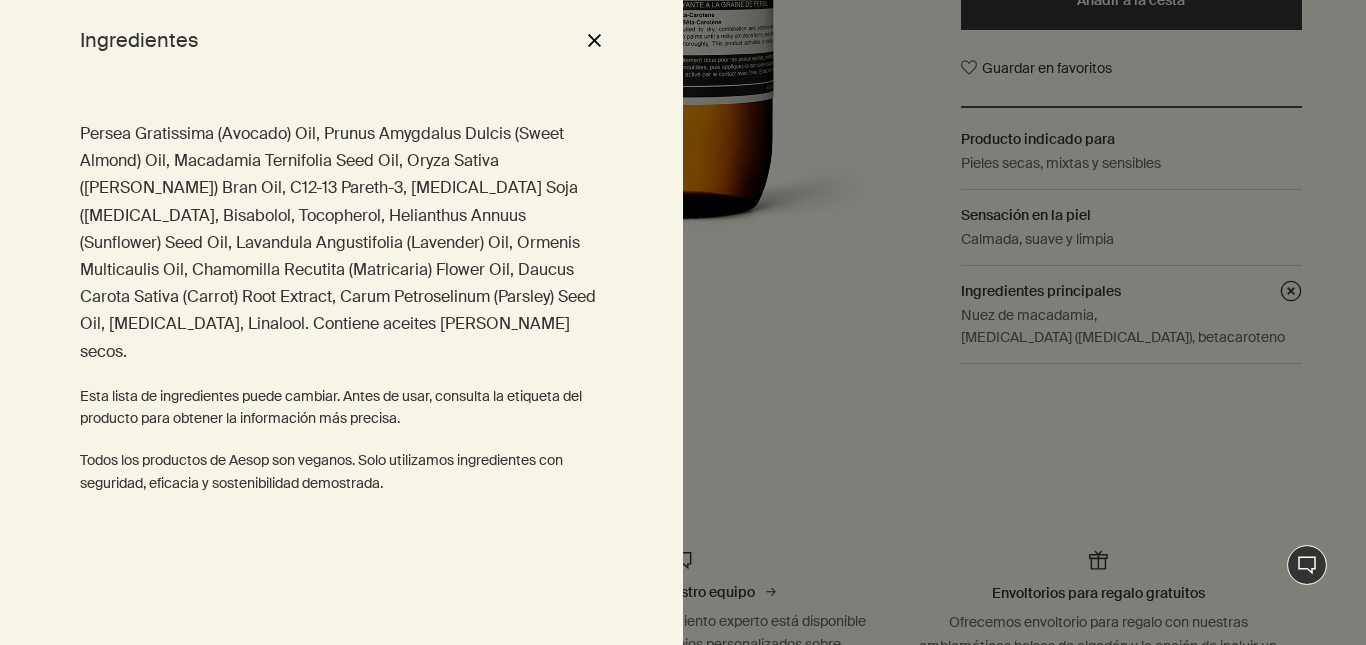 click on "close" at bounding box center [594, 40] 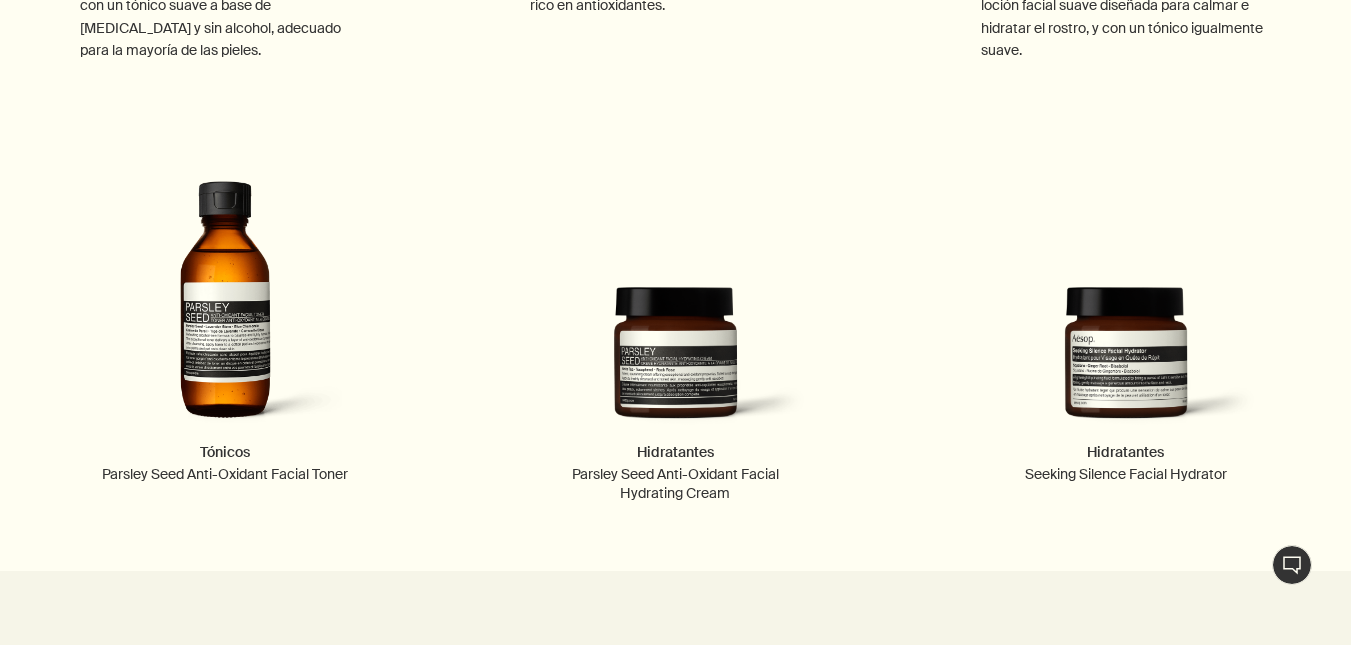 scroll, scrollTop: 2497, scrollLeft: 0, axis: vertical 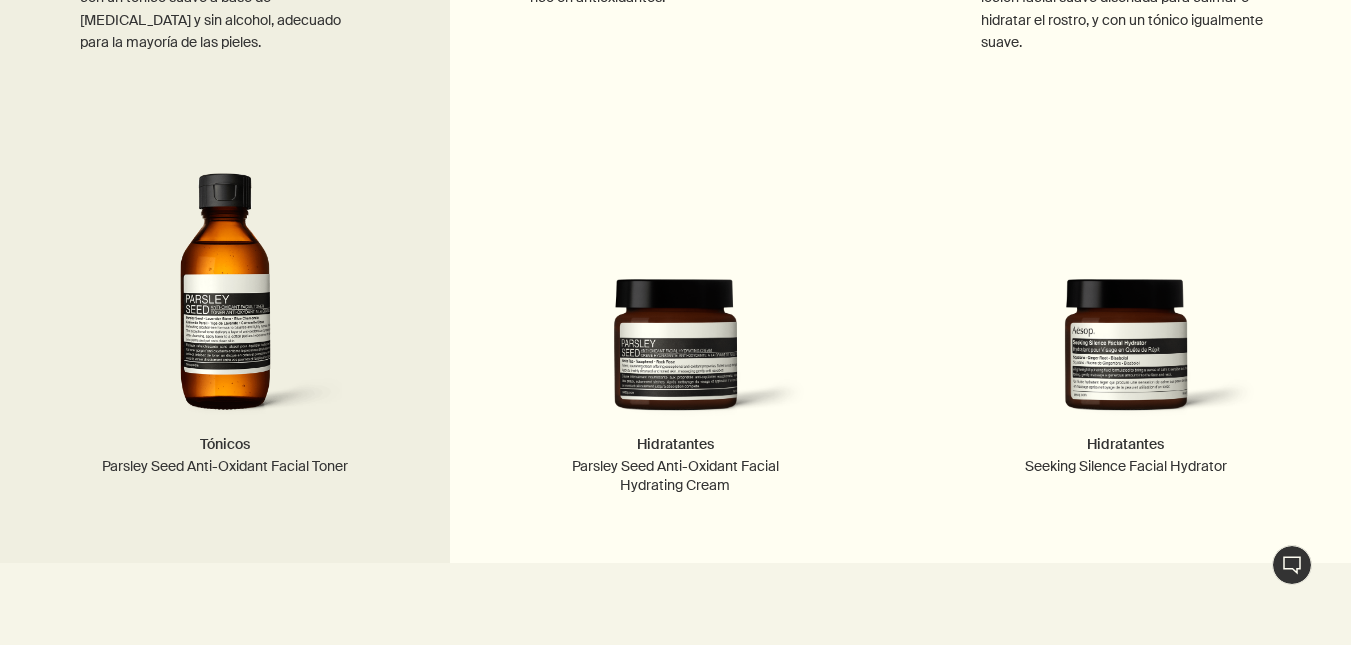 click on "Parsley Seed Anti-Oxidant Facial Toner" at bounding box center (225, 467) 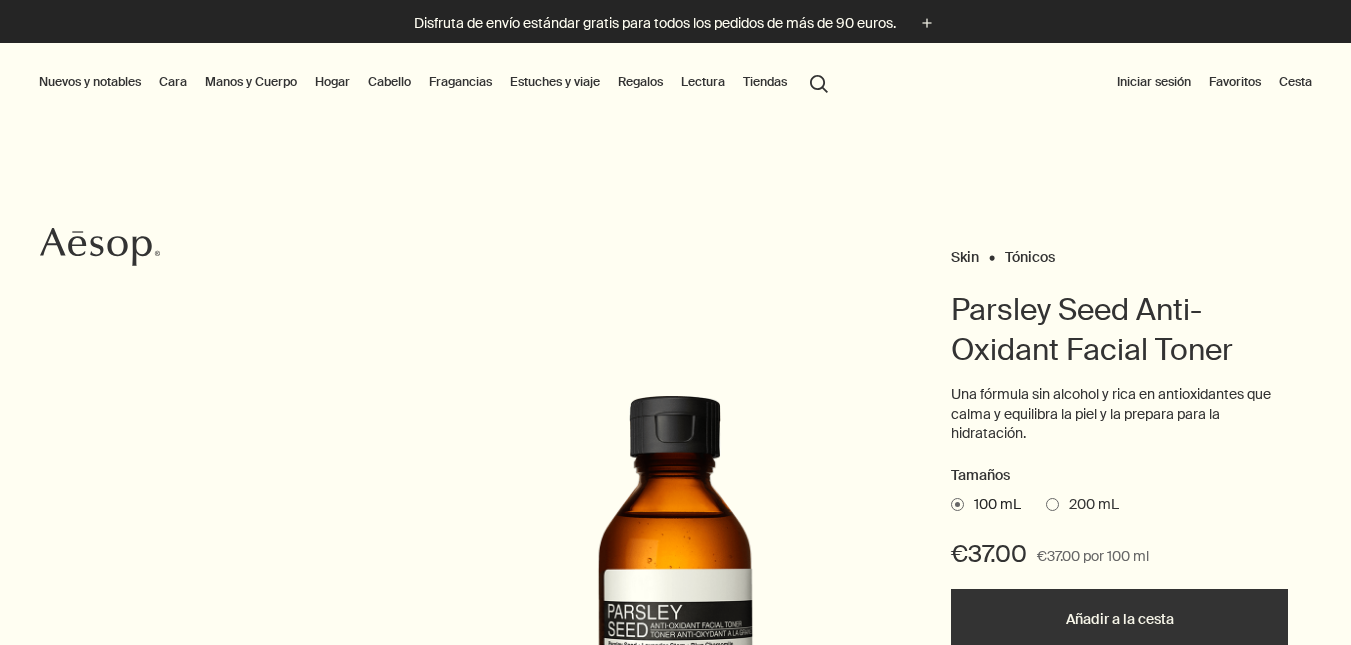 scroll, scrollTop: 0, scrollLeft: 0, axis: both 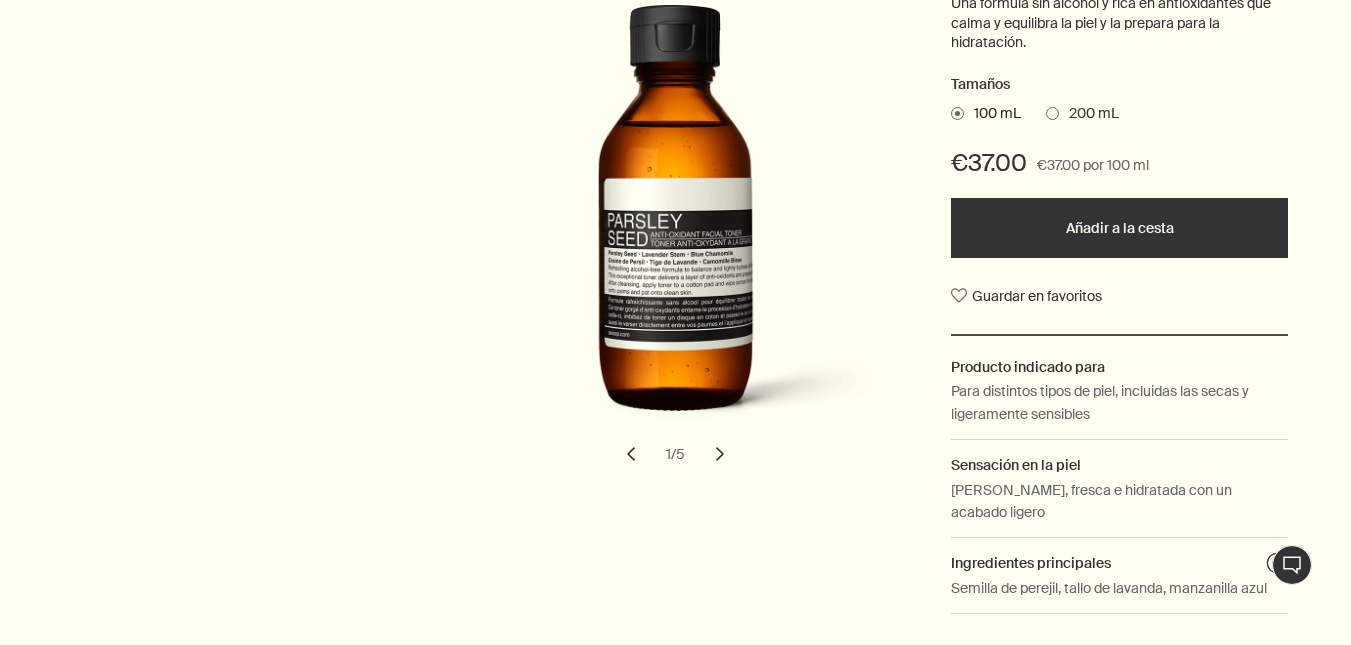 drag, startPoint x: 1357, startPoint y: 50, endPoint x: 1365, endPoint y: 111, distance: 61.522354 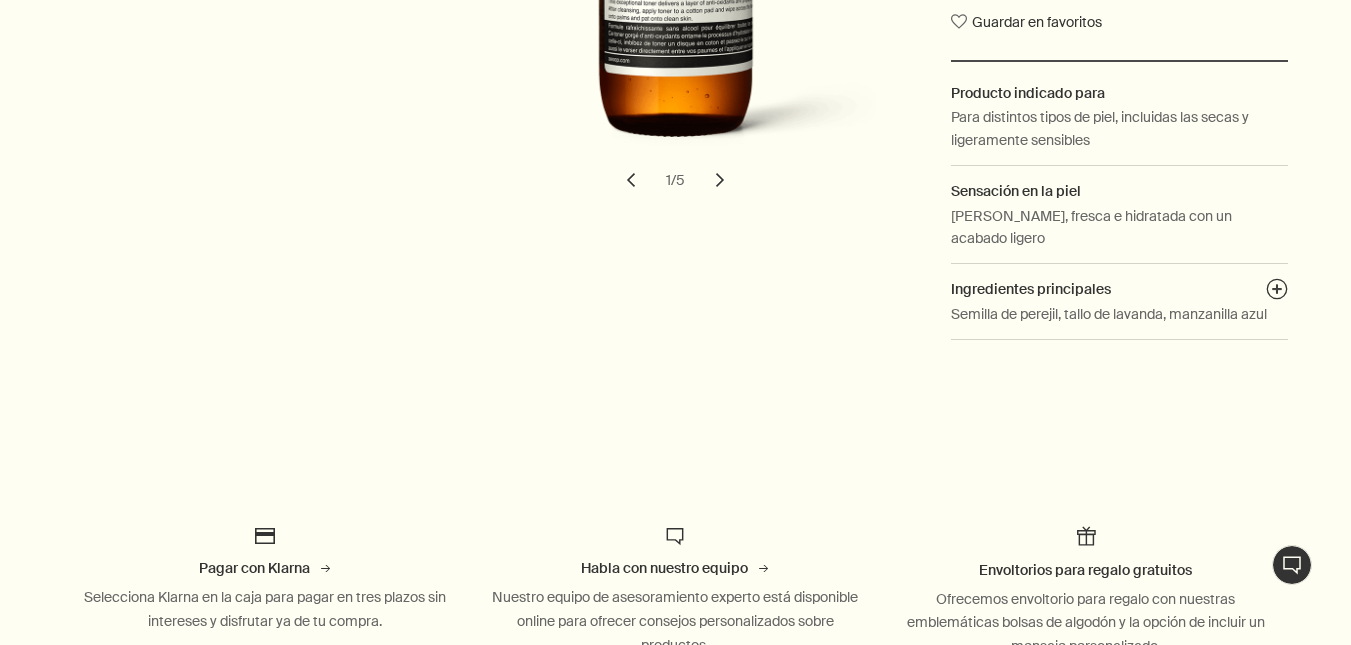 scroll, scrollTop: 672, scrollLeft: 0, axis: vertical 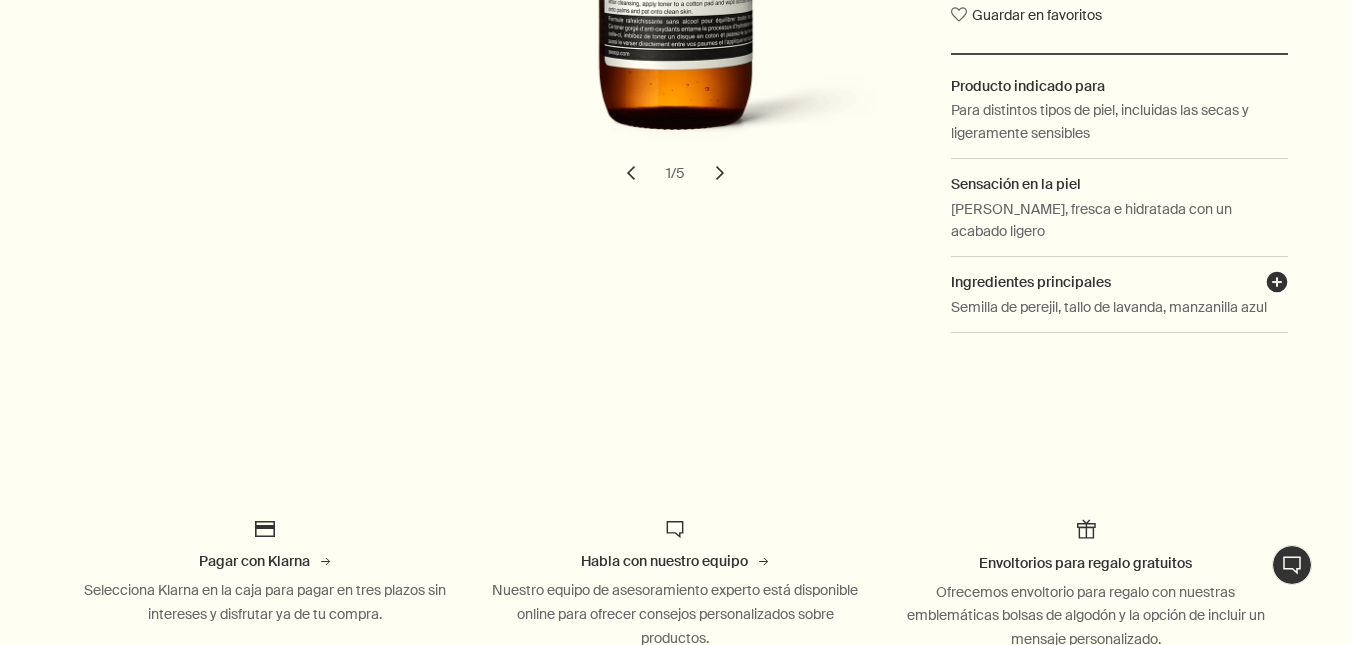 click on "plusAndCloseWithCircle" at bounding box center (1277, 285) 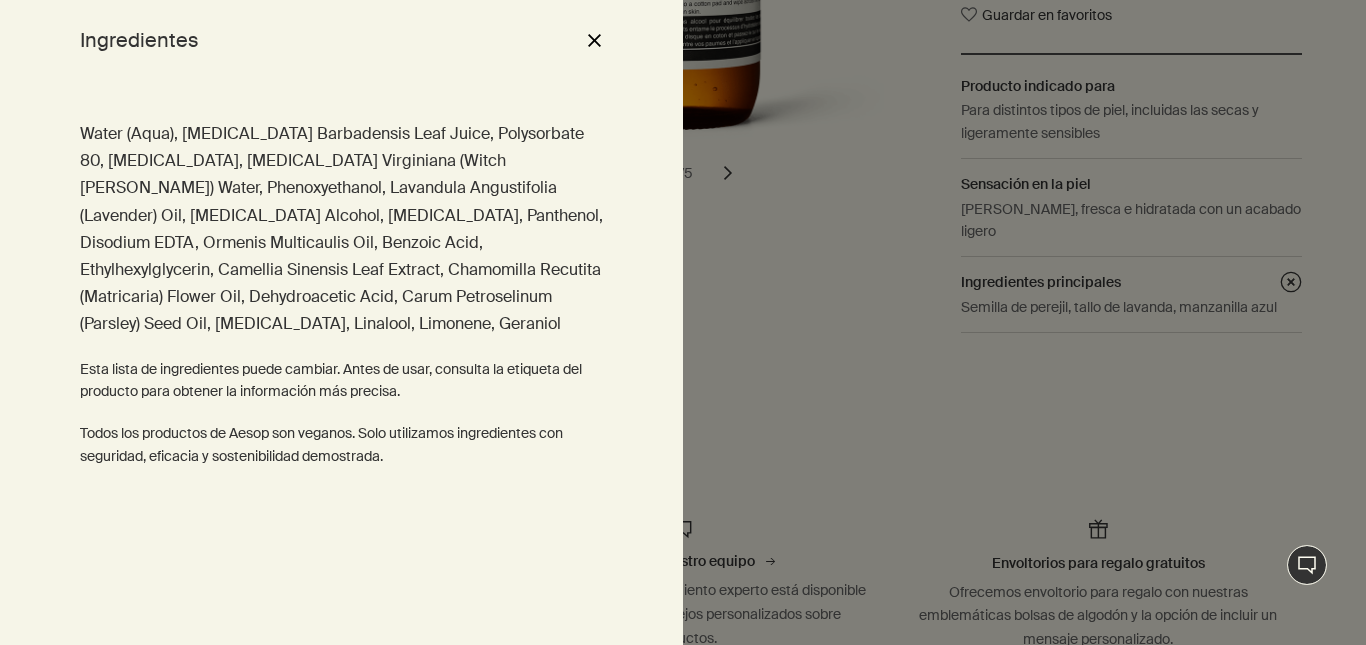 click on "close" at bounding box center [594, 40] 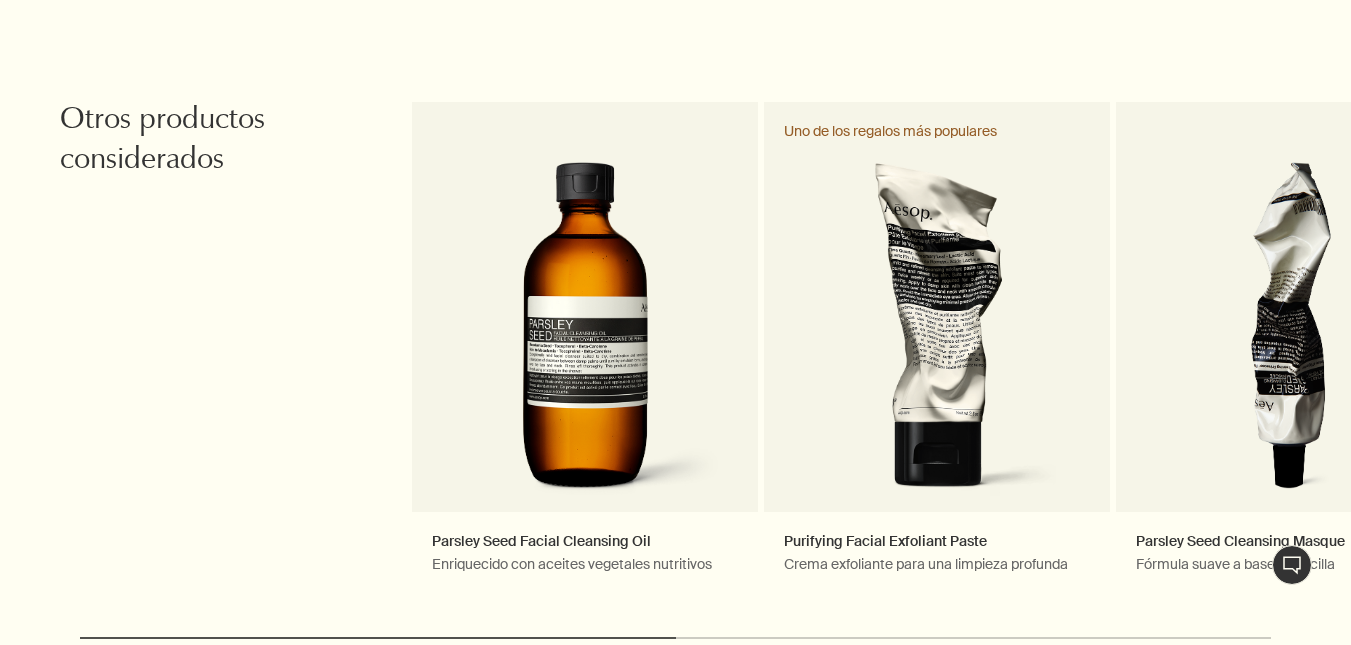 scroll, scrollTop: 2857, scrollLeft: 0, axis: vertical 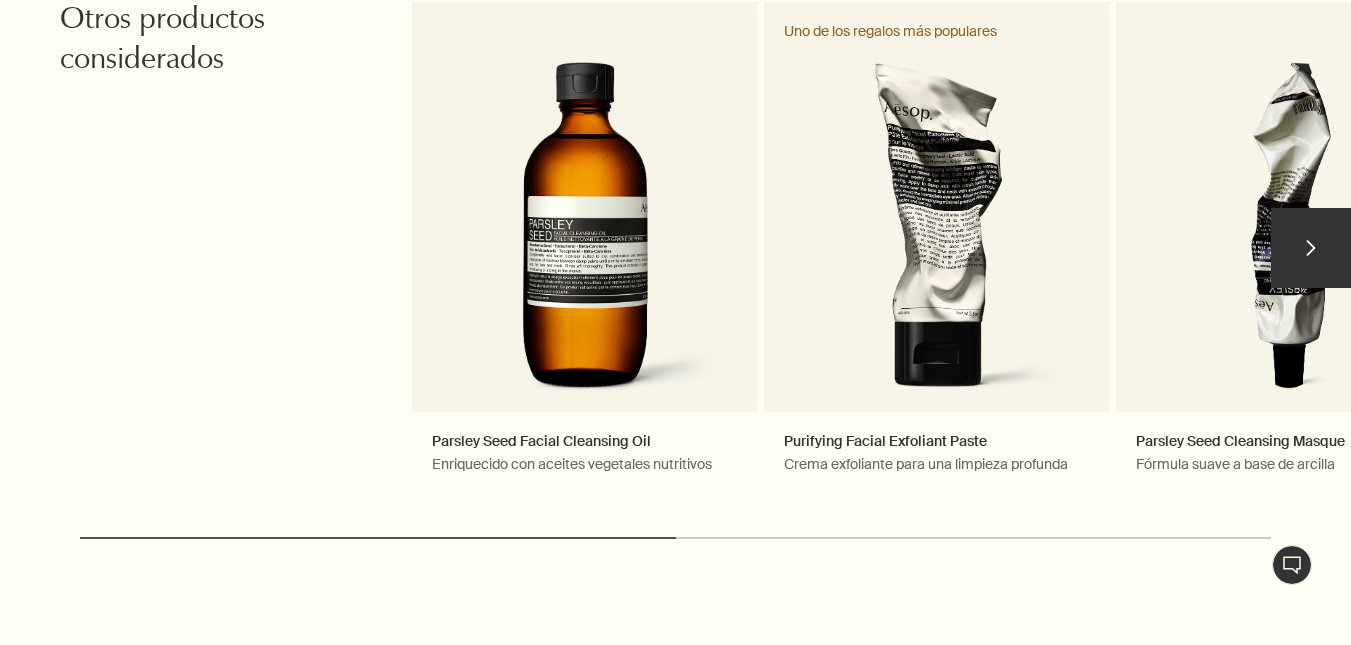 click on "chevron" at bounding box center [1311, 248] 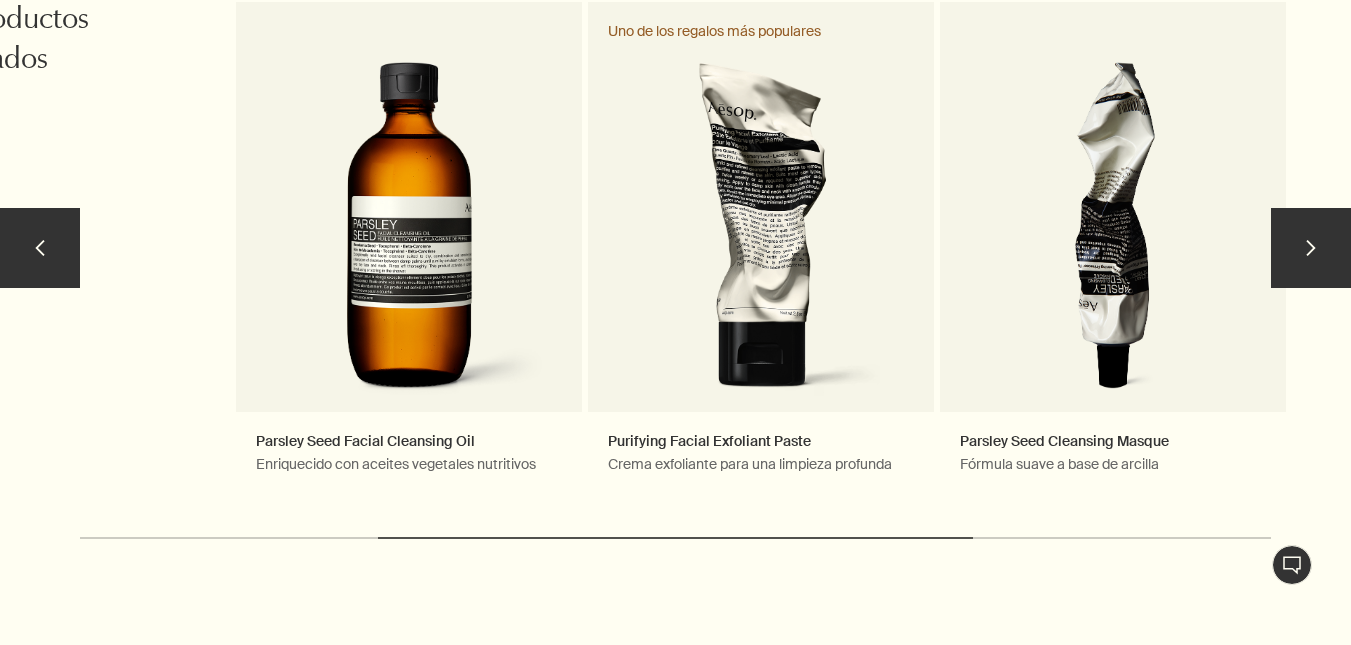 click on "chevron" at bounding box center (1311, 248) 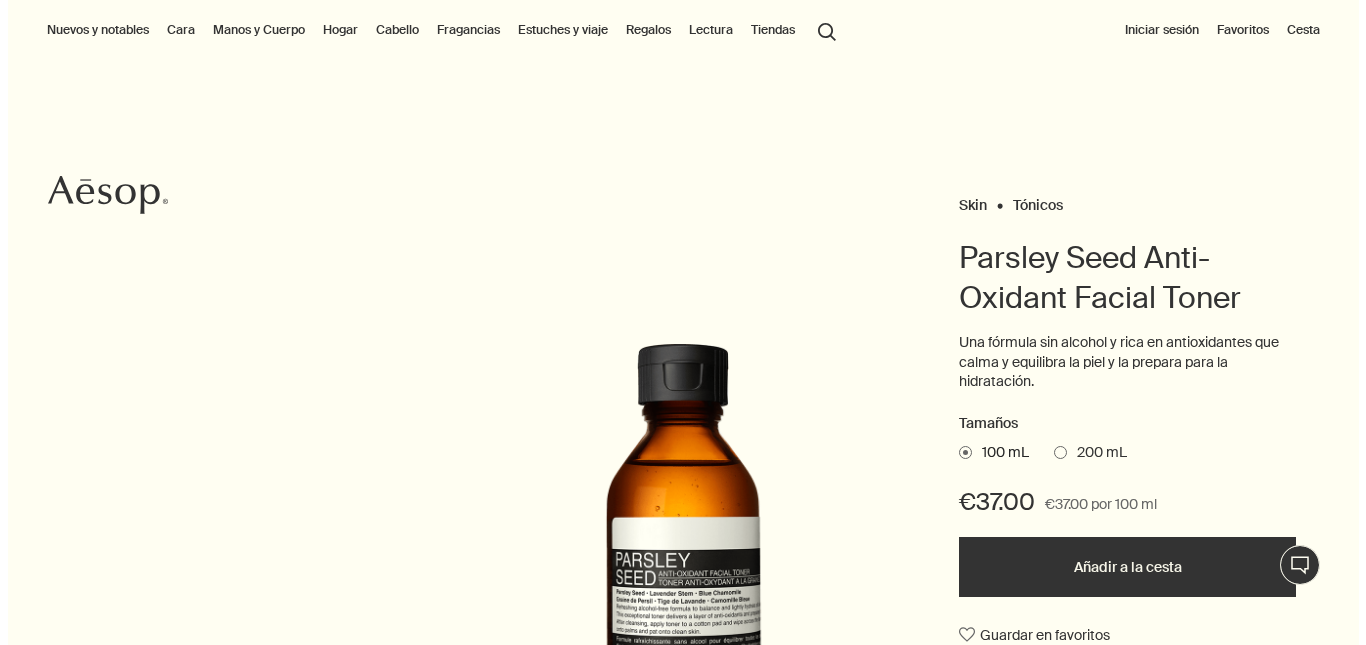 scroll, scrollTop: 0, scrollLeft: 0, axis: both 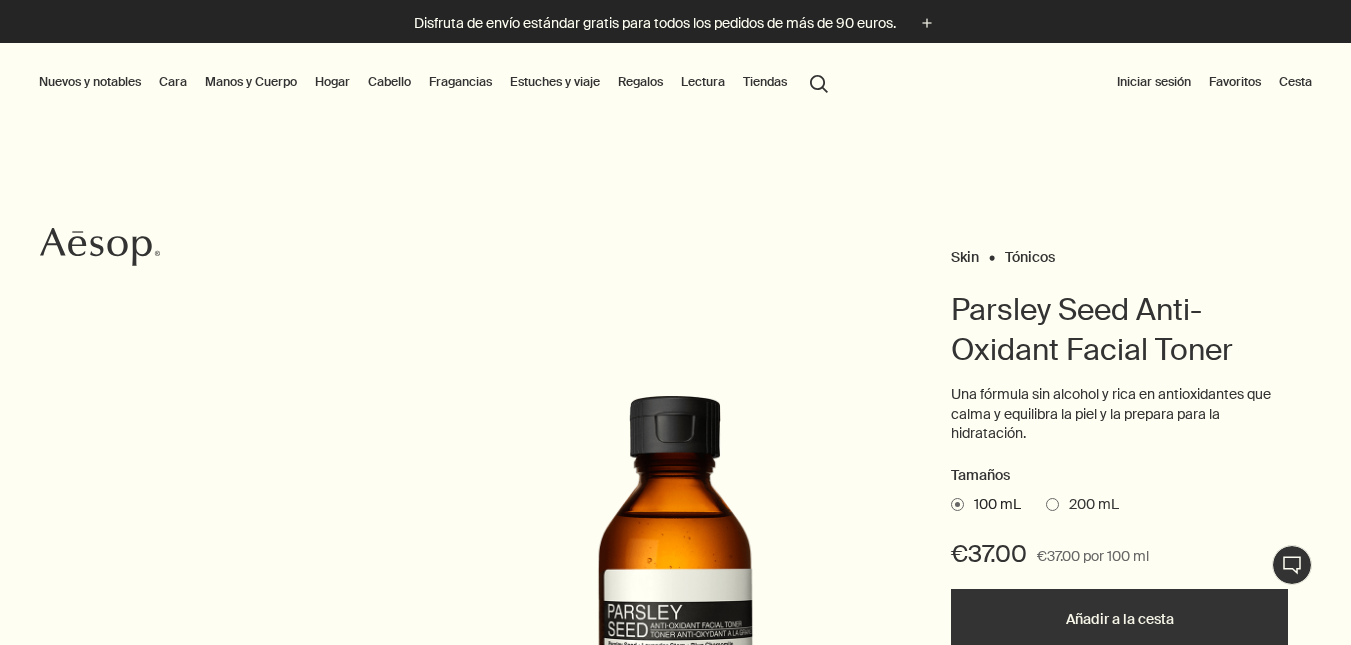 click on "Cara" at bounding box center (173, 82) 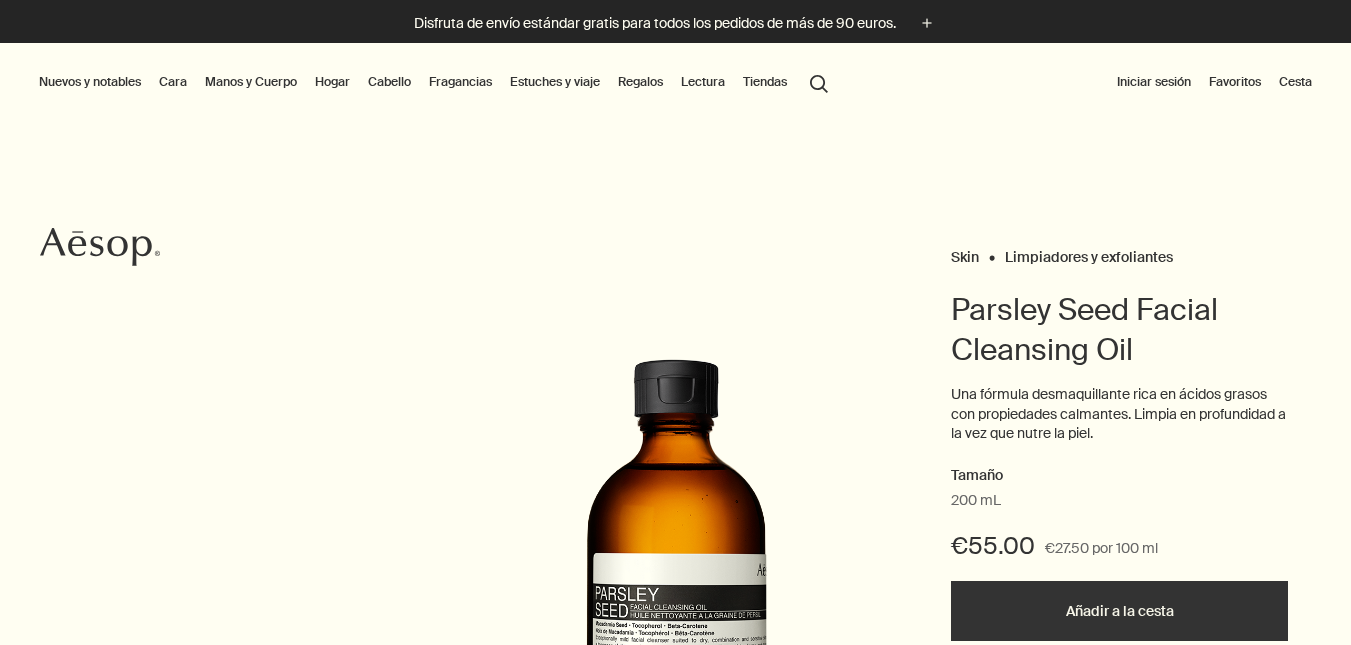 scroll, scrollTop: 0, scrollLeft: 0, axis: both 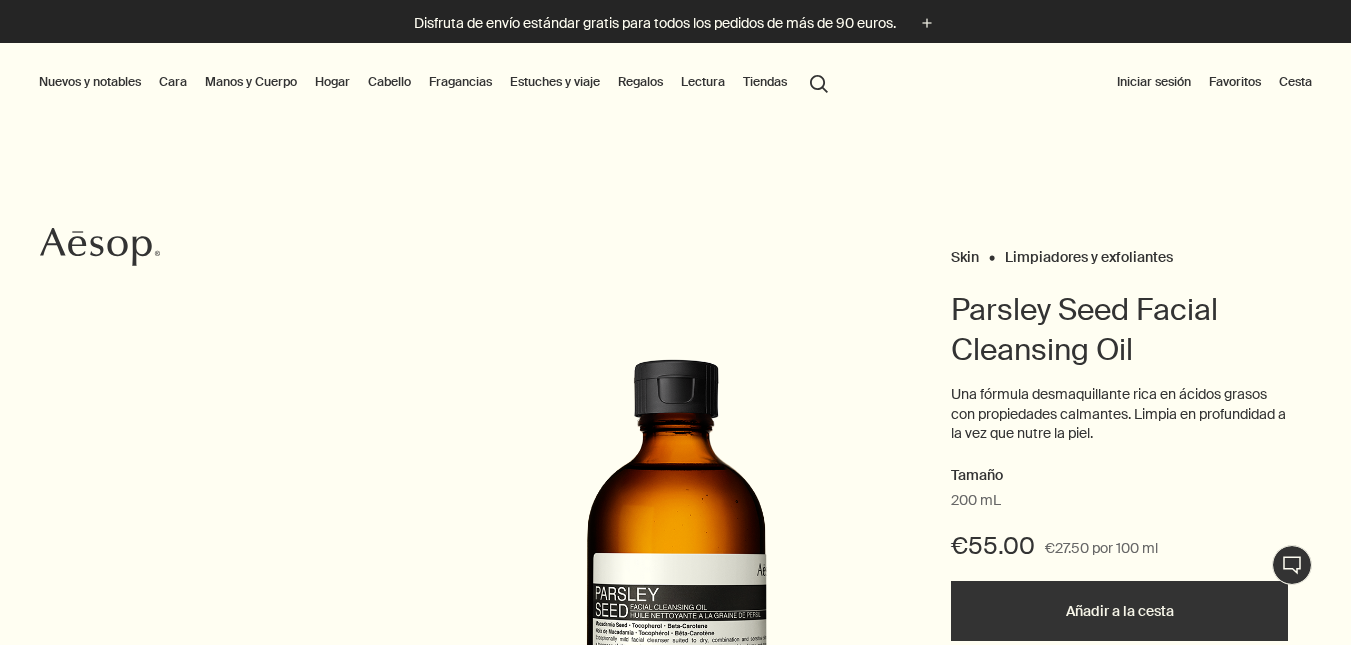 click on "Cara" at bounding box center (173, 82) 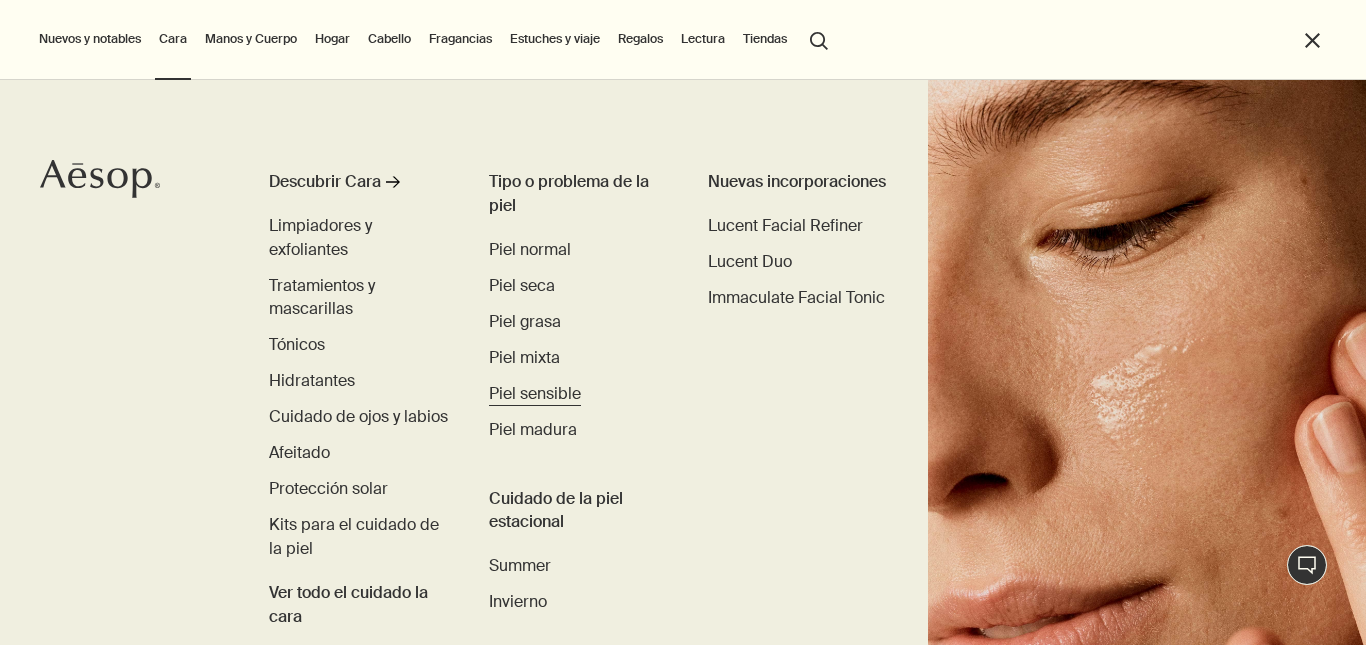 click on "Piel sensible" at bounding box center (535, 393) 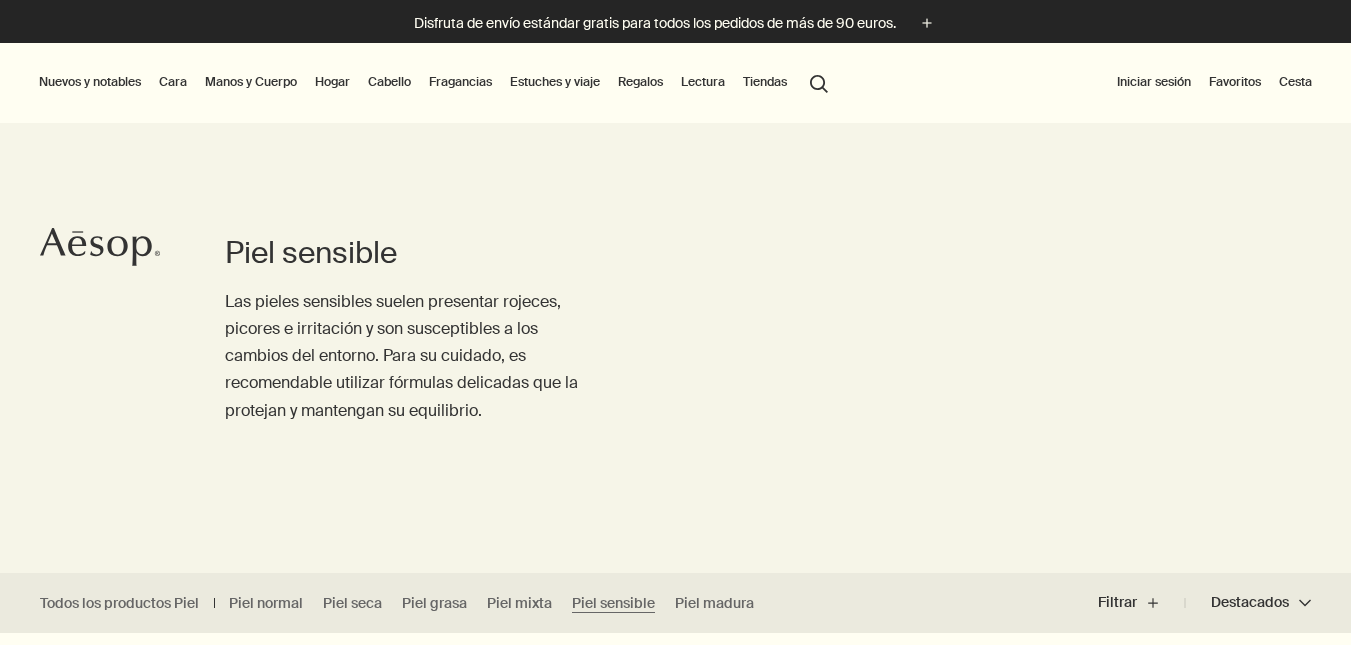 scroll, scrollTop: 0, scrollLeft: 0, axis: both 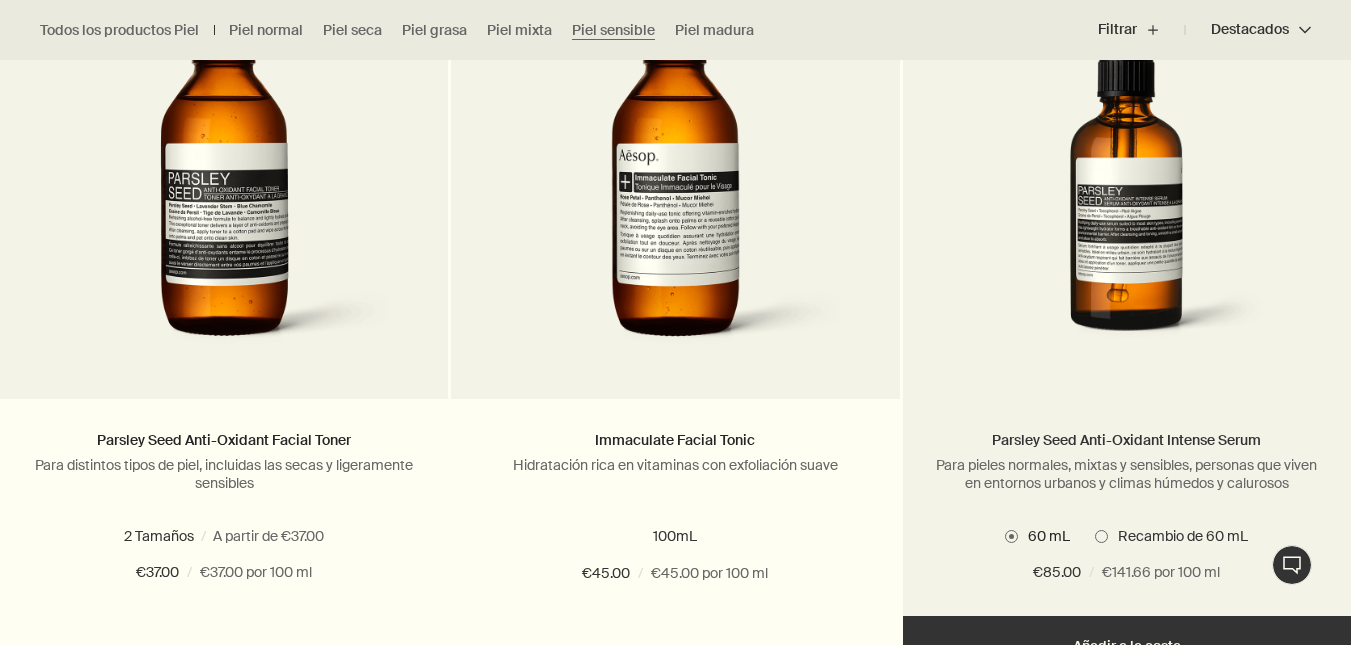 click on "Parsley Seed Anti-Oxidant Intense Serum" at bounding box center [1126, 440] 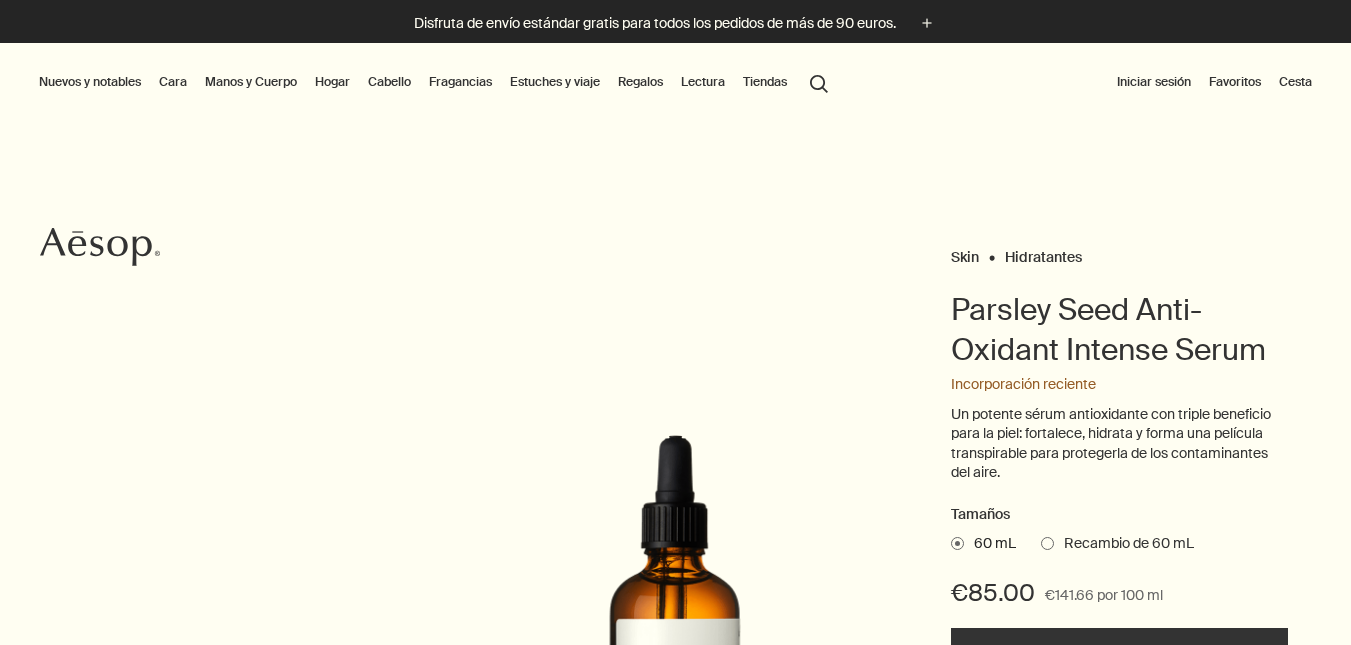 scroll, scrollTop: 0, scrollLeft: 0, axis: both 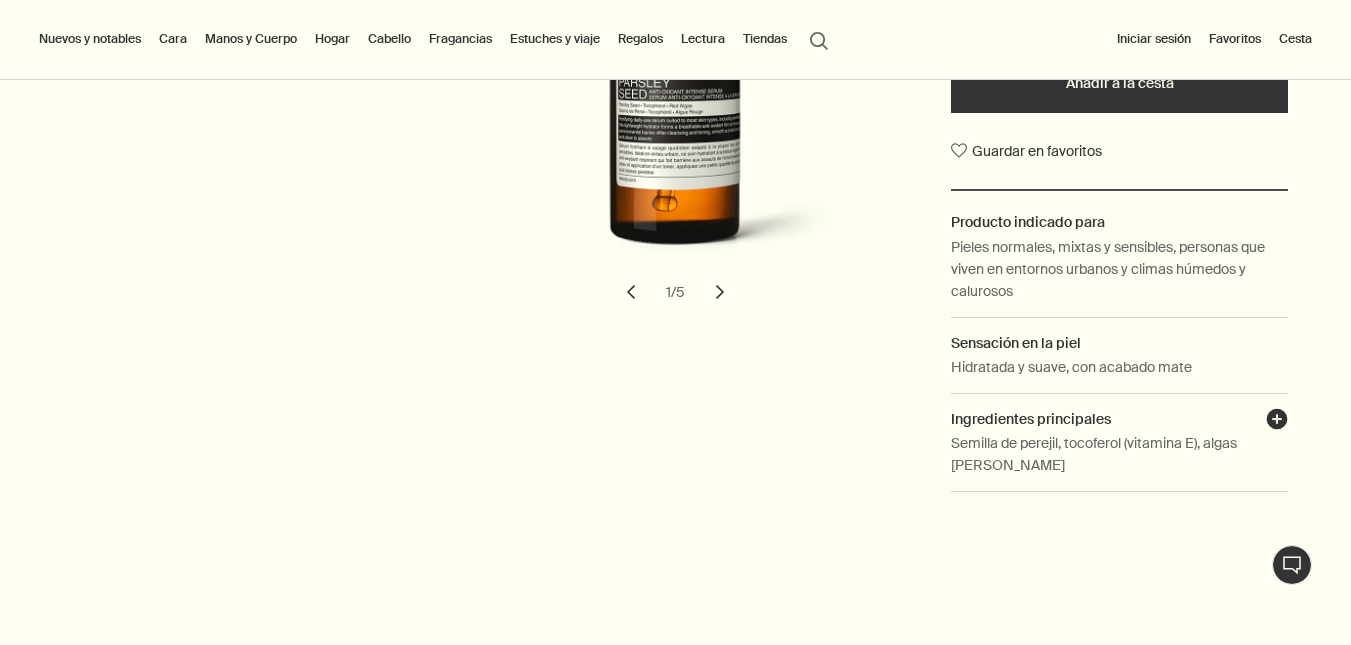 click on "plusAndCloseWithCircle" at bounding box center (1277, 422) 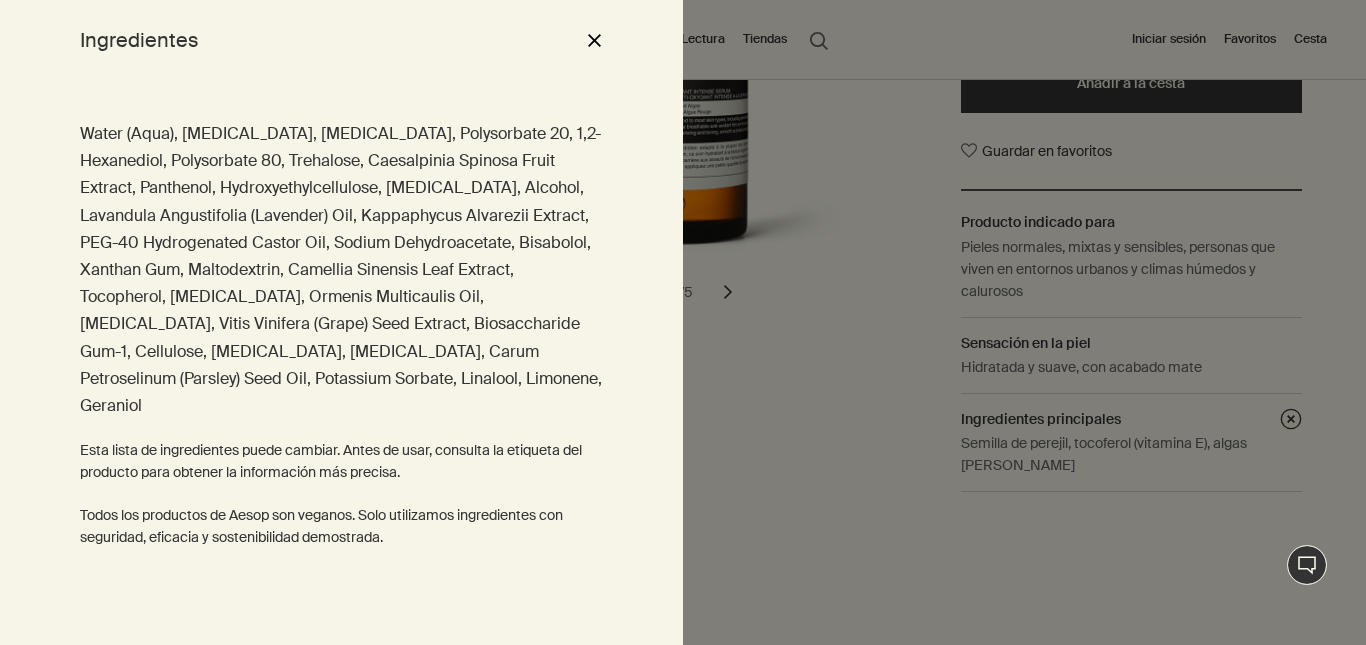 click at bounding box center [683, 322] 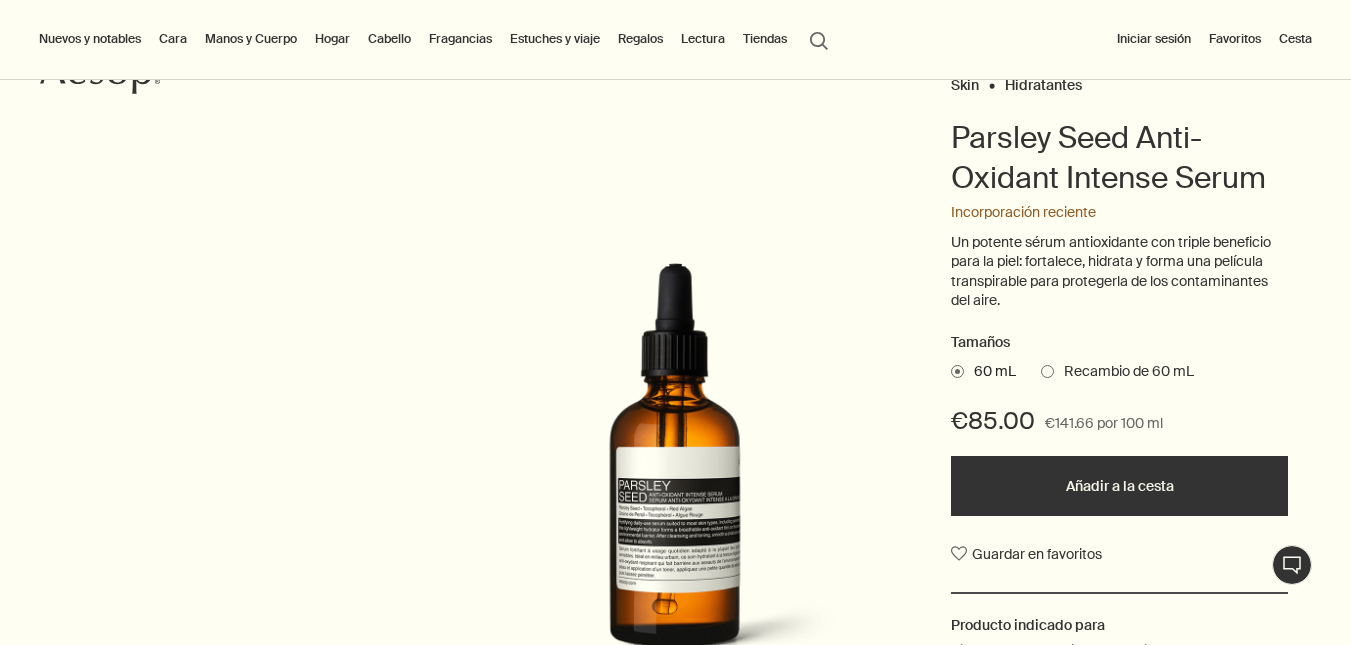 scroll, scrollTop: 163, scrollLeft: 0, axis: vertical 